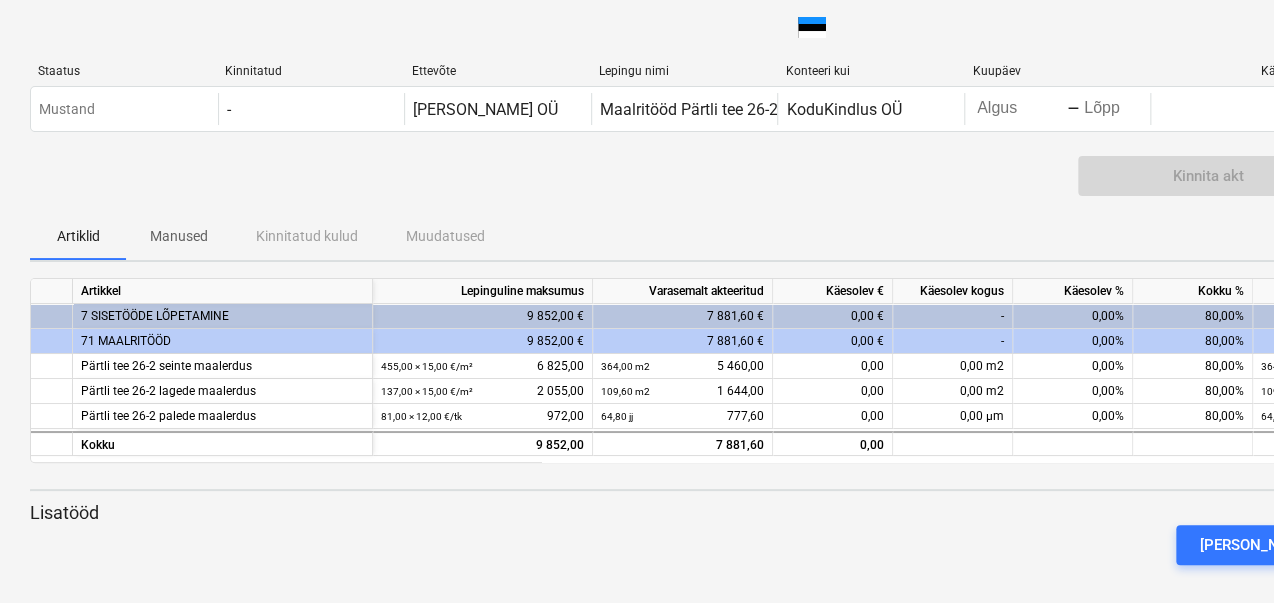 scroll, scrollTop: 9, scrollLeft: 0, axis: vertical 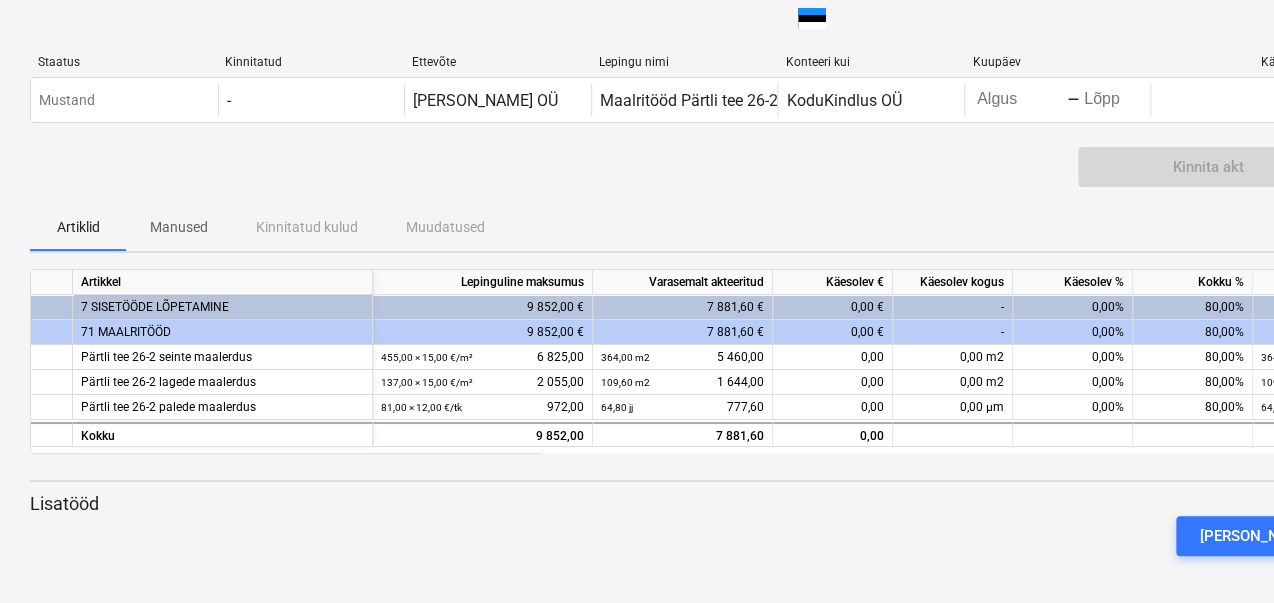 drag, startPoint x: 844, startPoint y: 538, endPoint x: 724, endPoint y: 523, distance: 120.93387 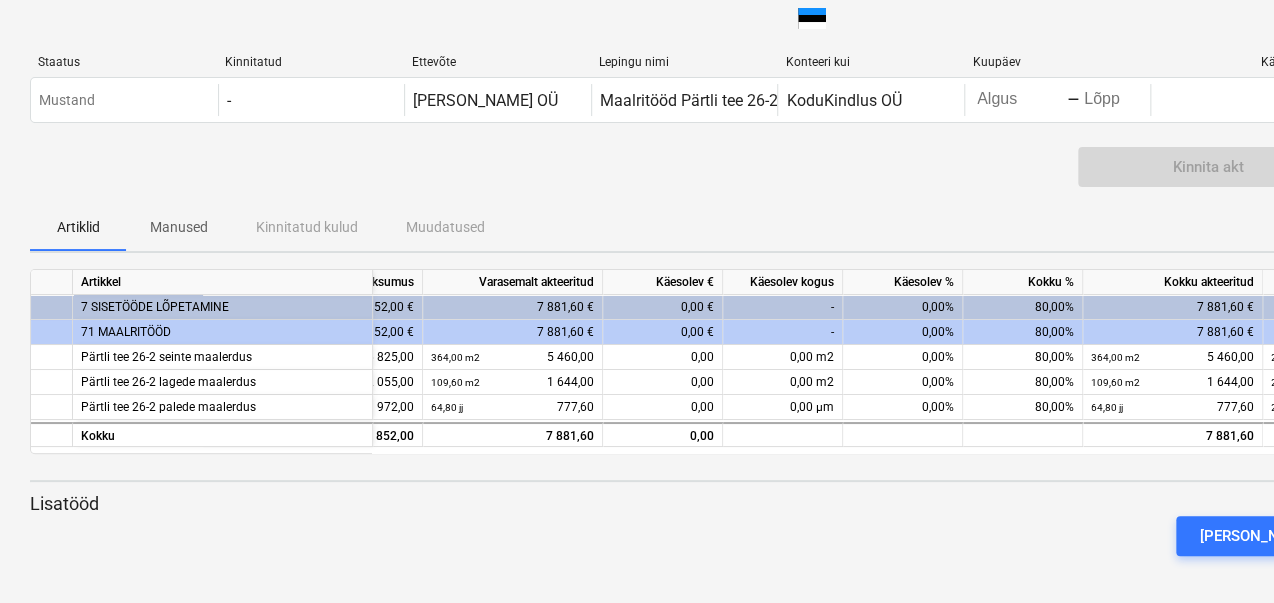 scroll, scrollTop: 0, scrollLeft: 176, axis: horizontal 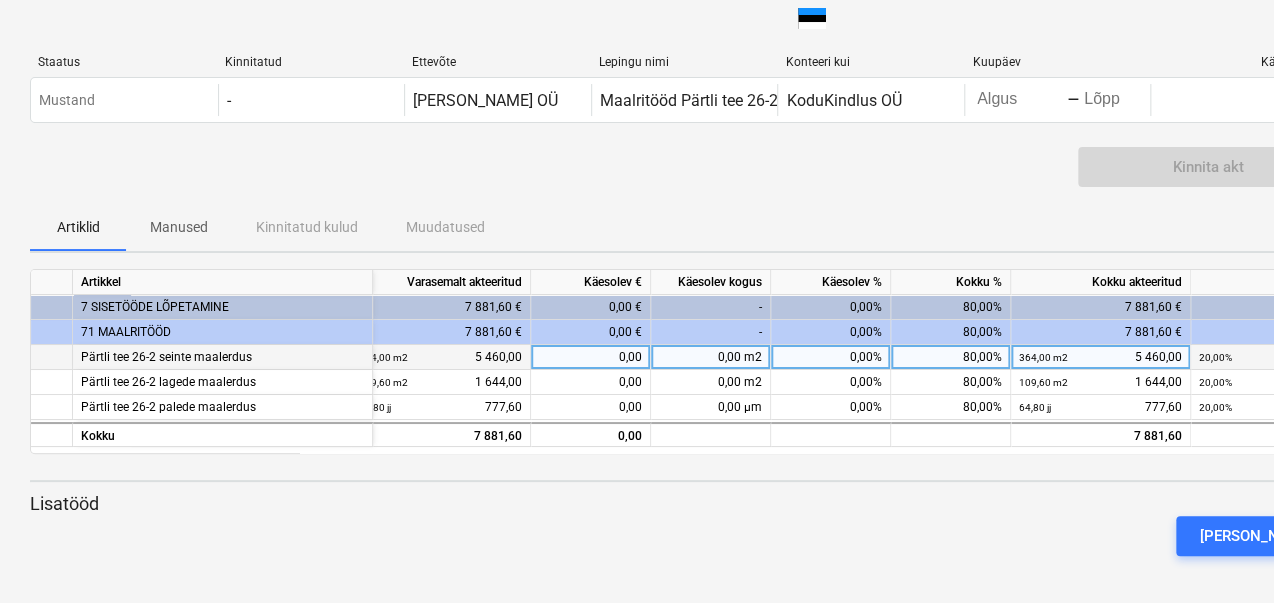 click on "0,00%" at bounding box center (866, 357) 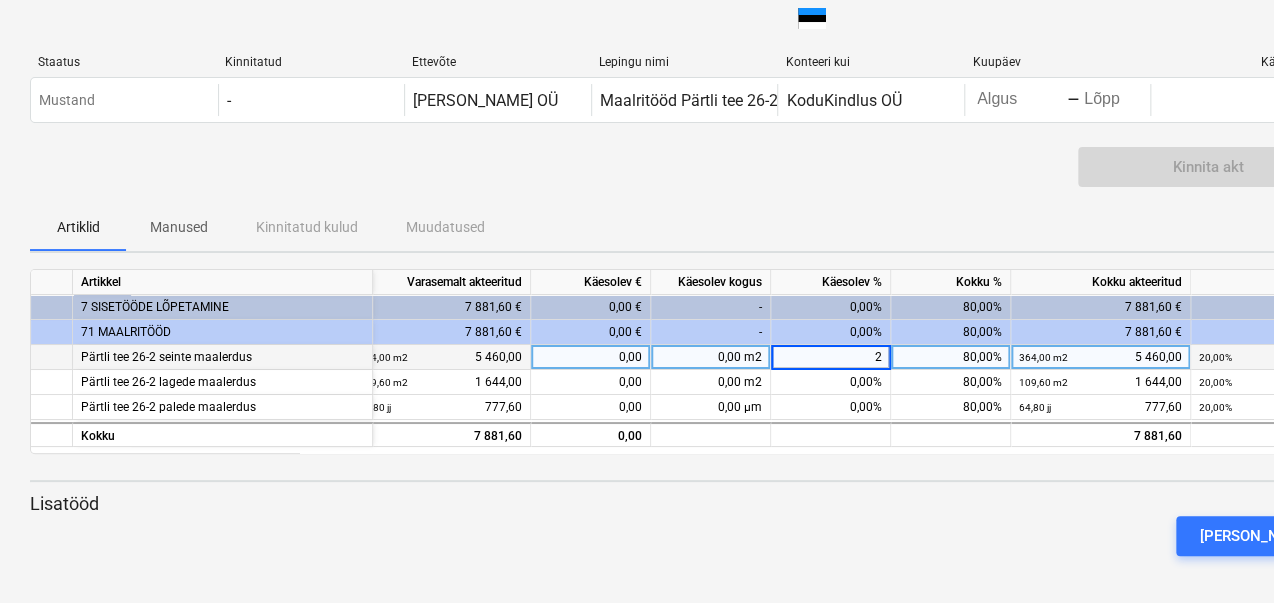 type on "20" 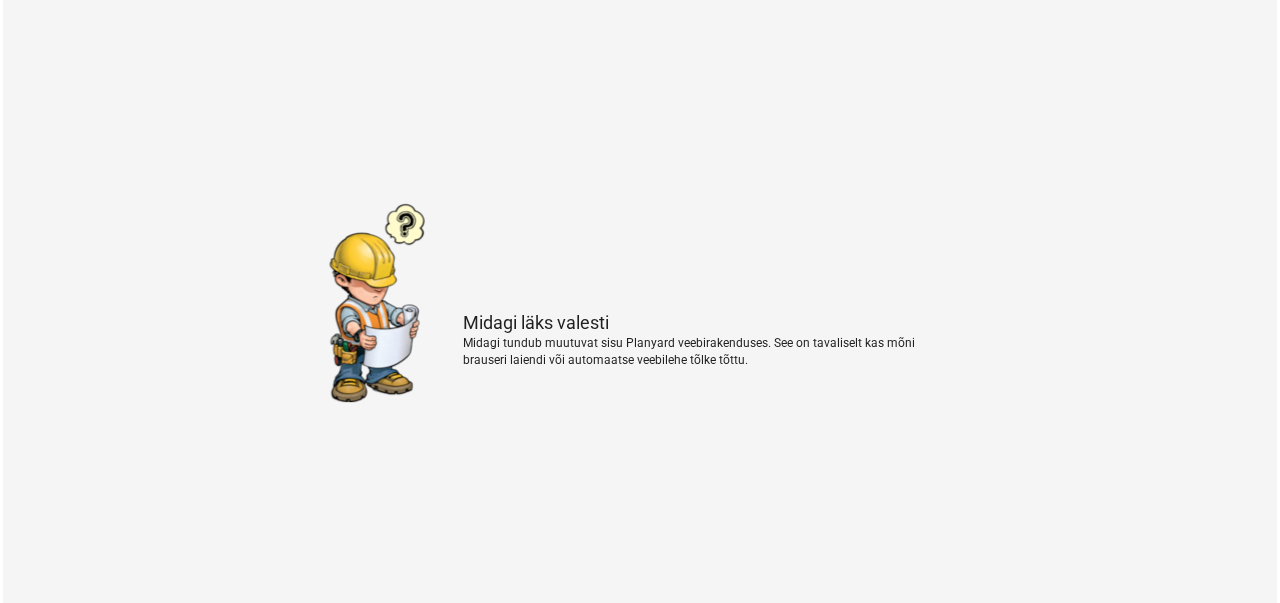 scroll, scrollTop: 0, scrollLeft: 0, axis: both 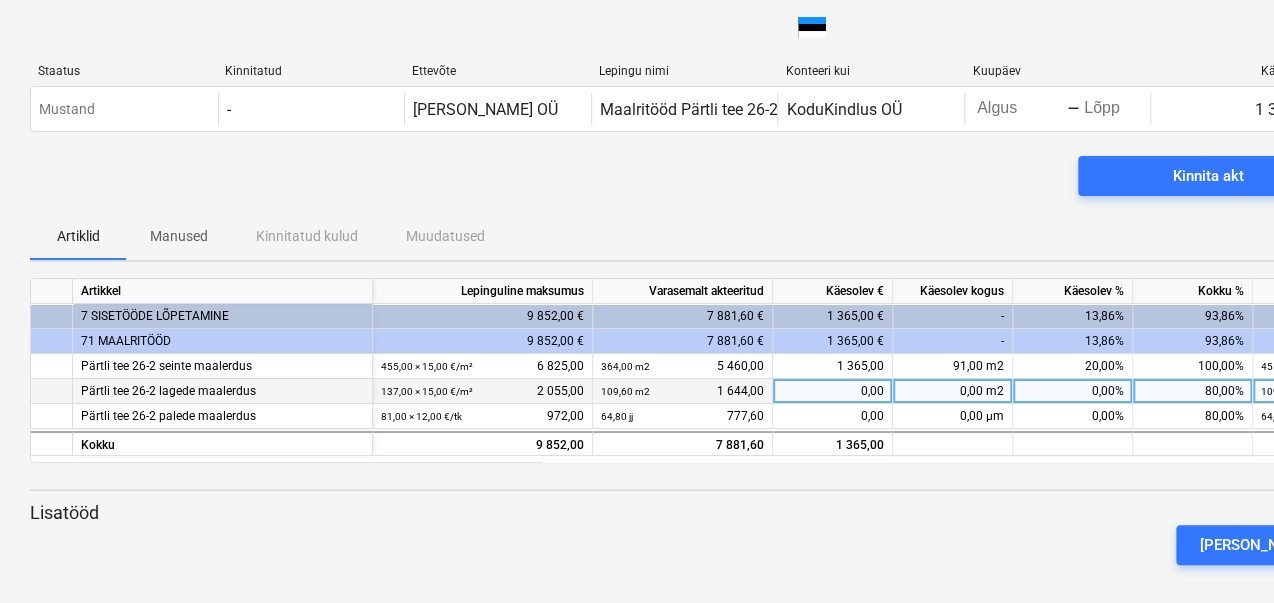click on "0,00%" at bounding box center (1108, 391) 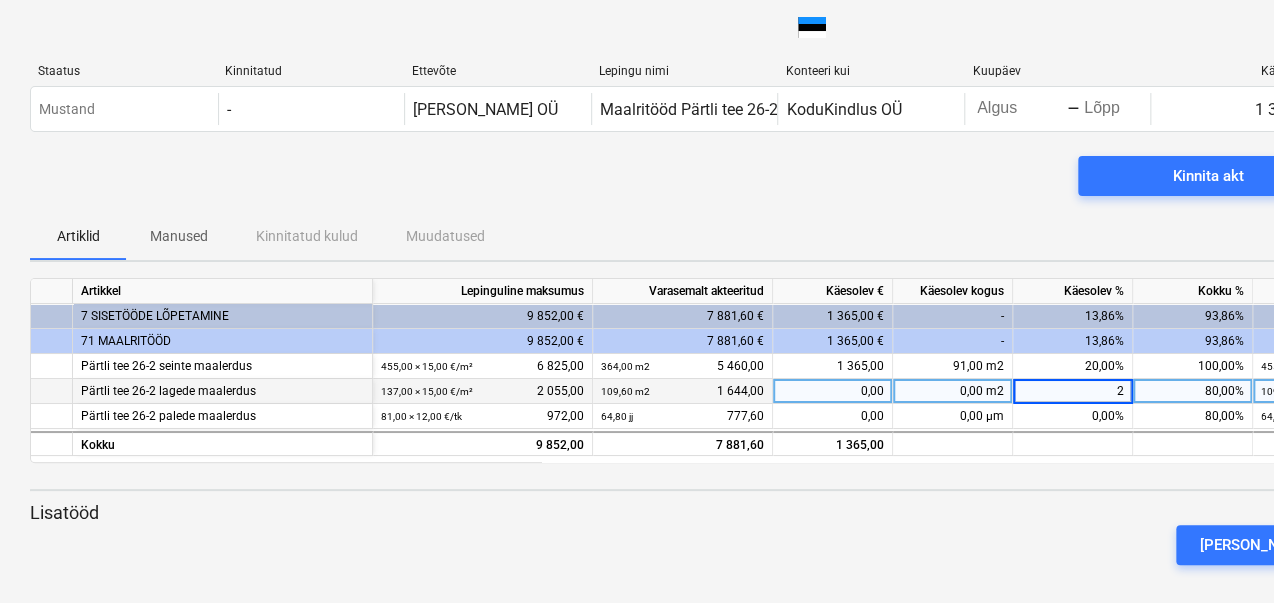 type on "20" 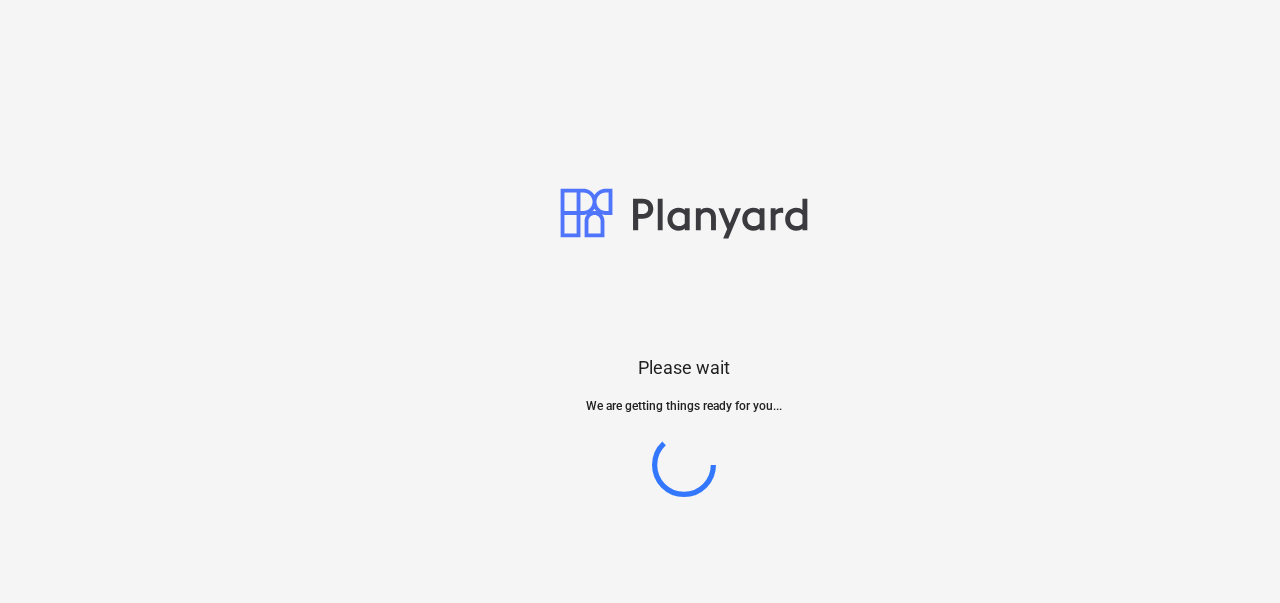 scroll, scrollTop: 0, scrollLeft: 0, axis: both 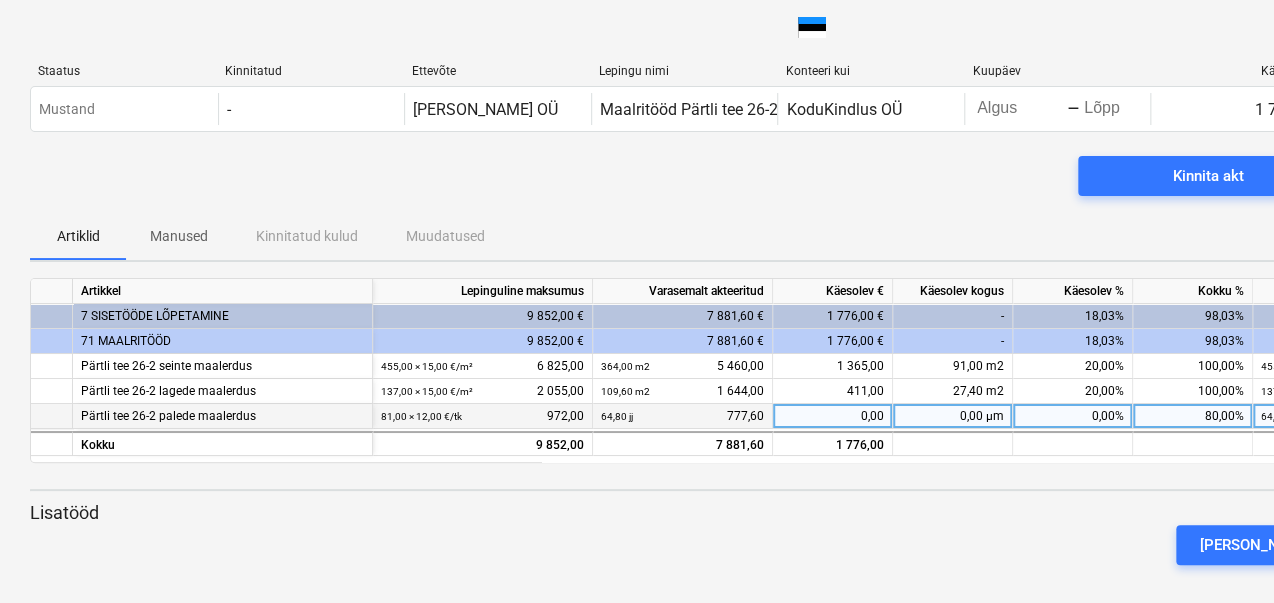 click on "0,00%" at bounding box center (1108, 416) 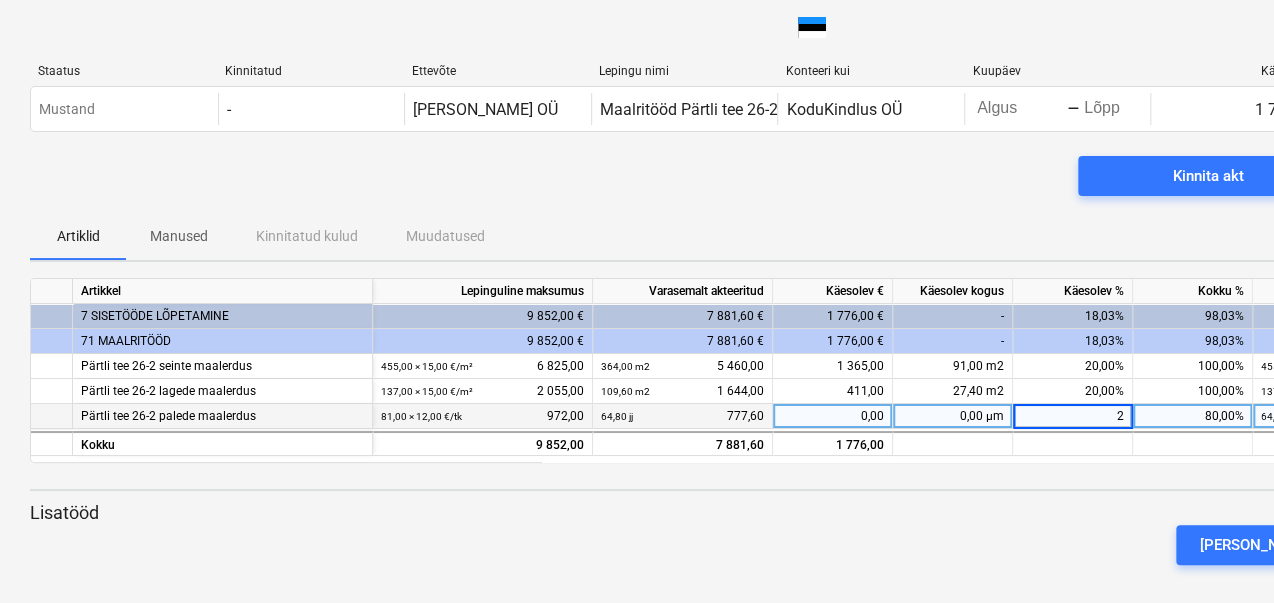 type on "20" 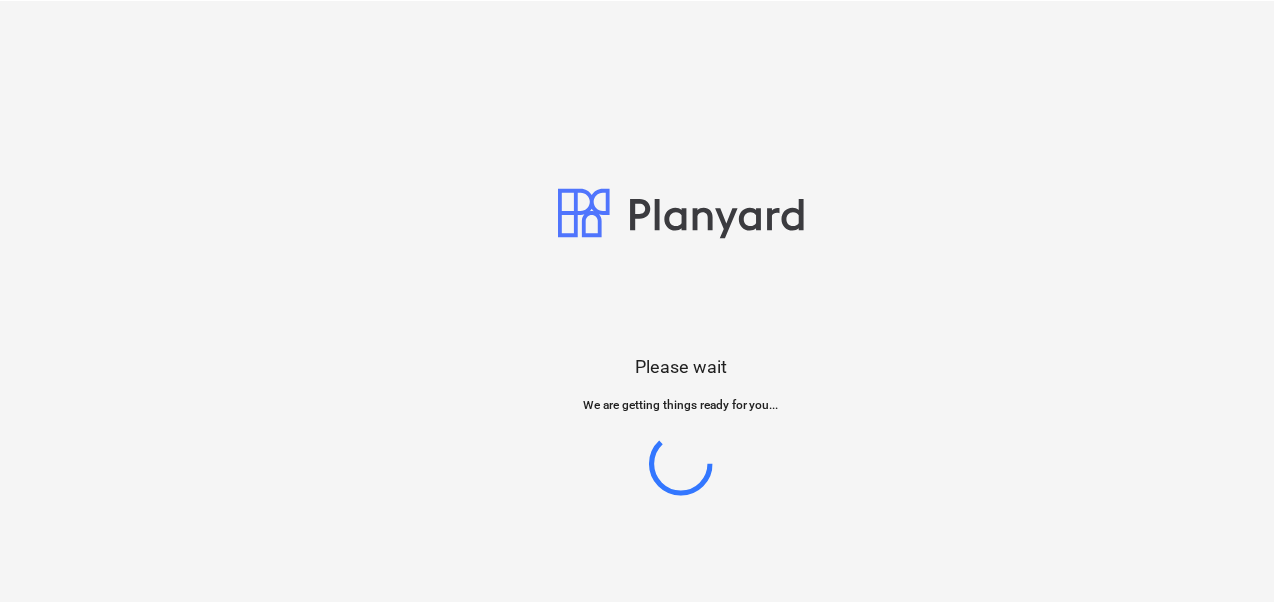 scroll, scrollTop: 0, scrollLeft: 0, axis: both 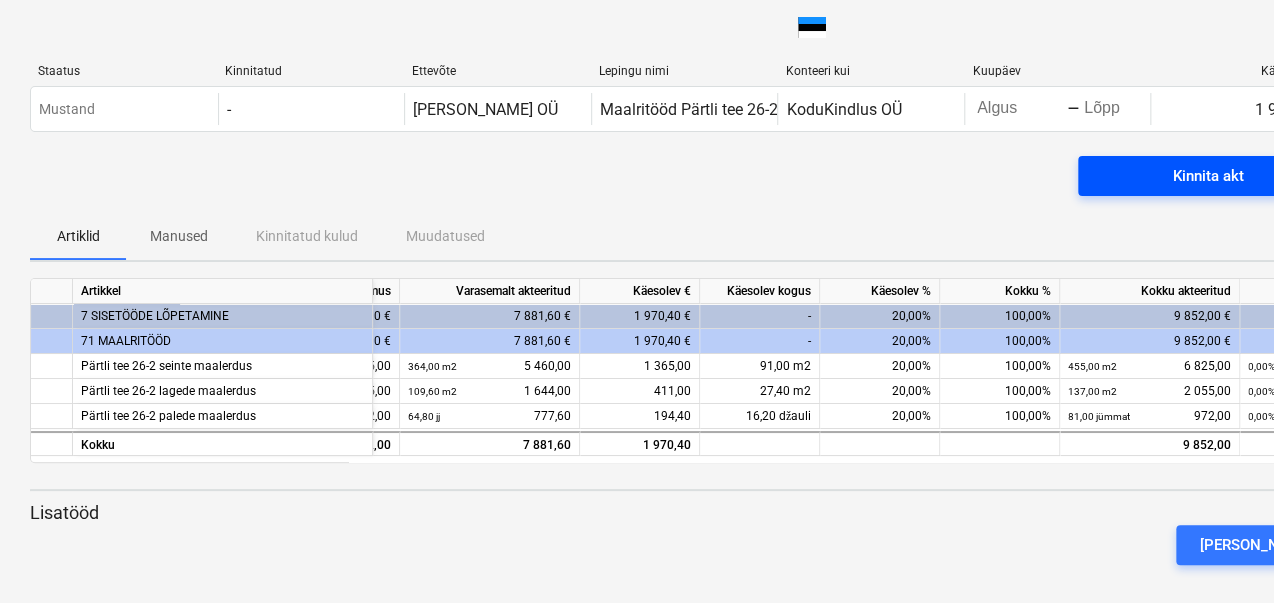 click on "Kinnita akt" at bounding box center [1208, 176] 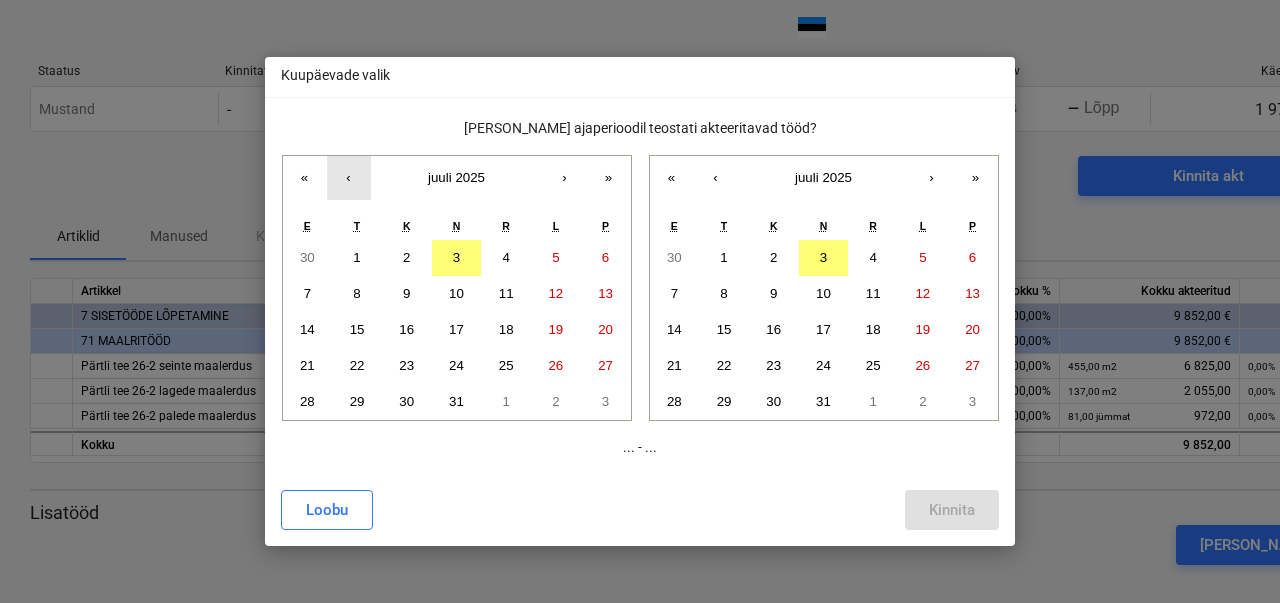 click on "‹" at bounding box center [349, 178] 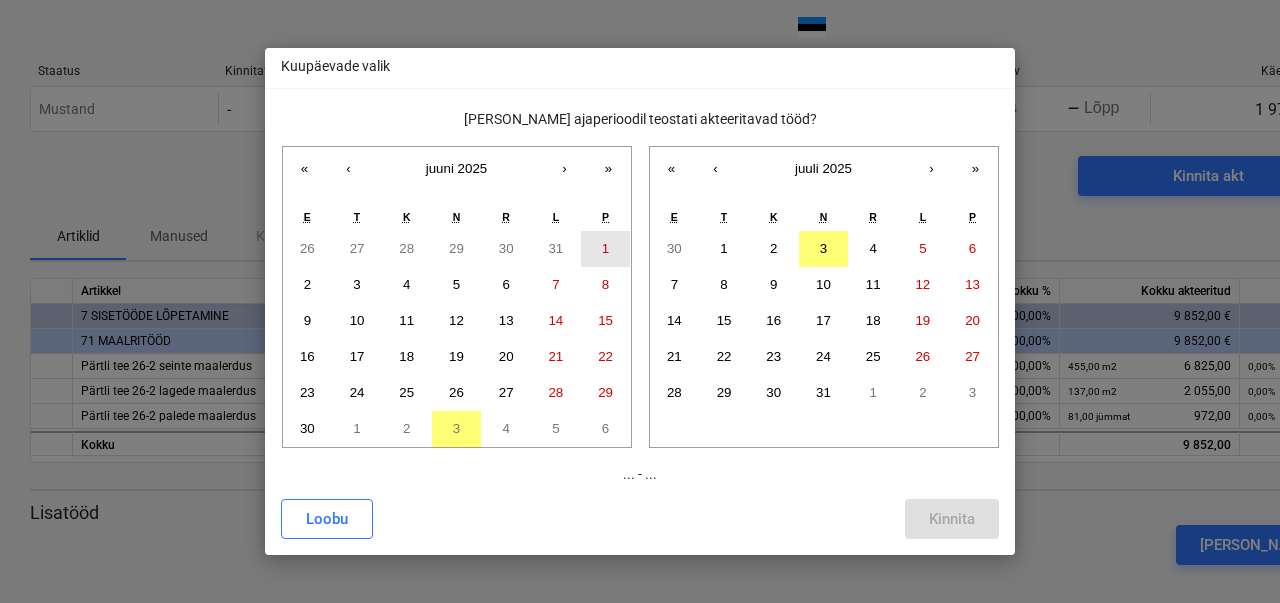 click on "1" at bounding box center (605, 248) 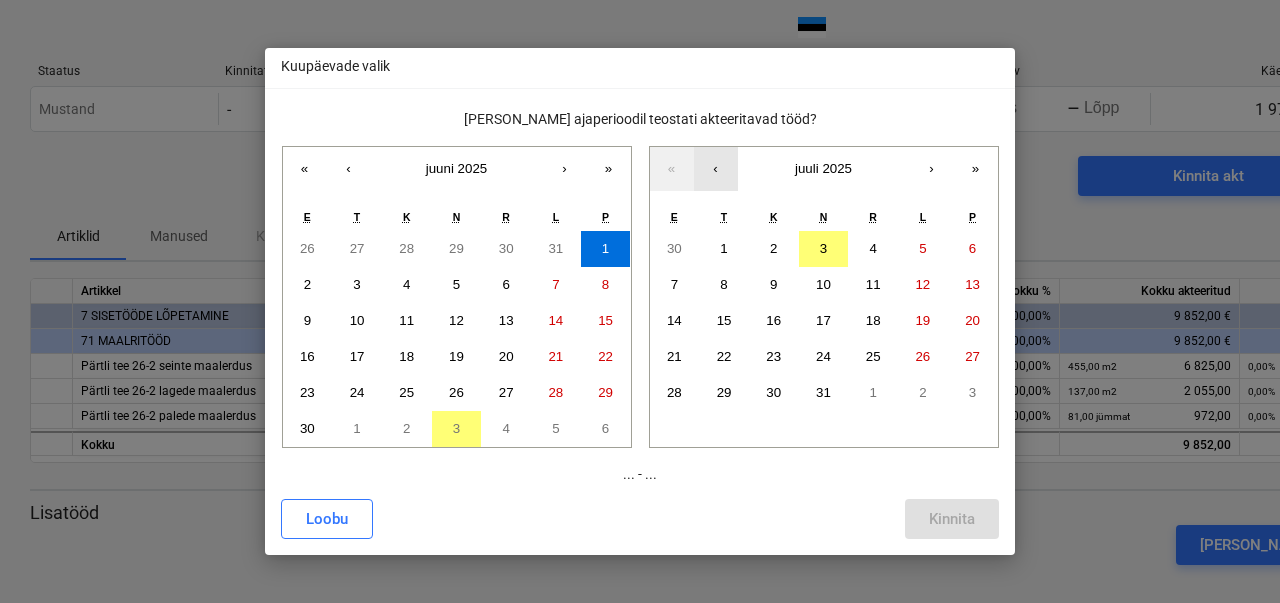 click on "‹" at bounding box center (716, 169) 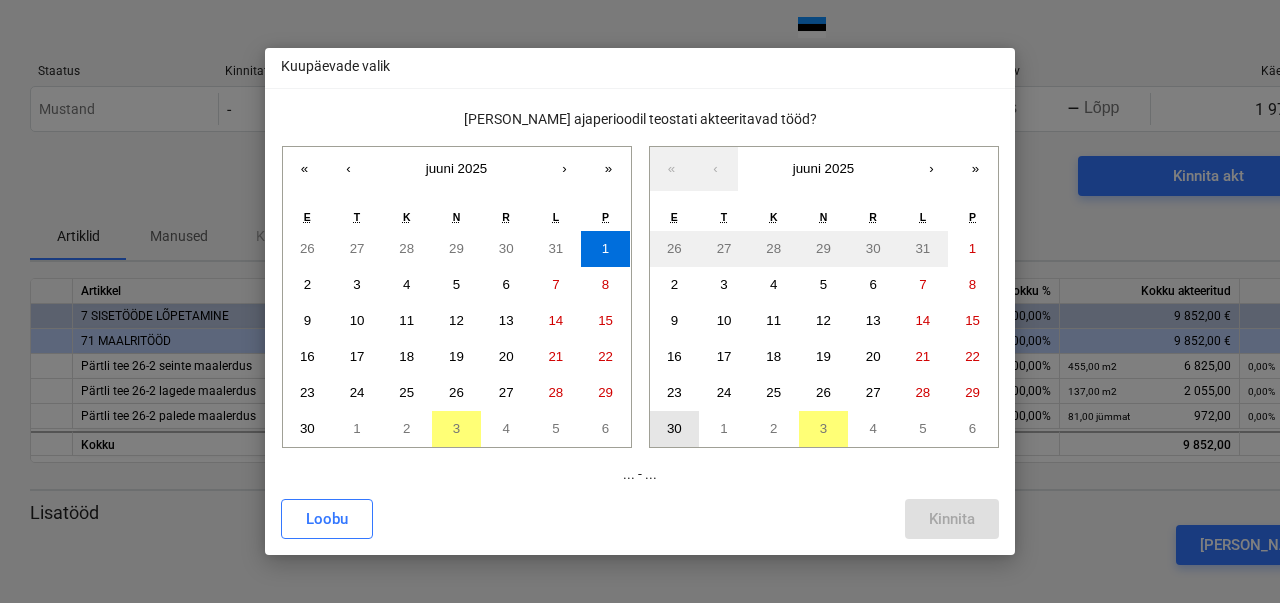 click on "30" at bounding box center [674, 428] 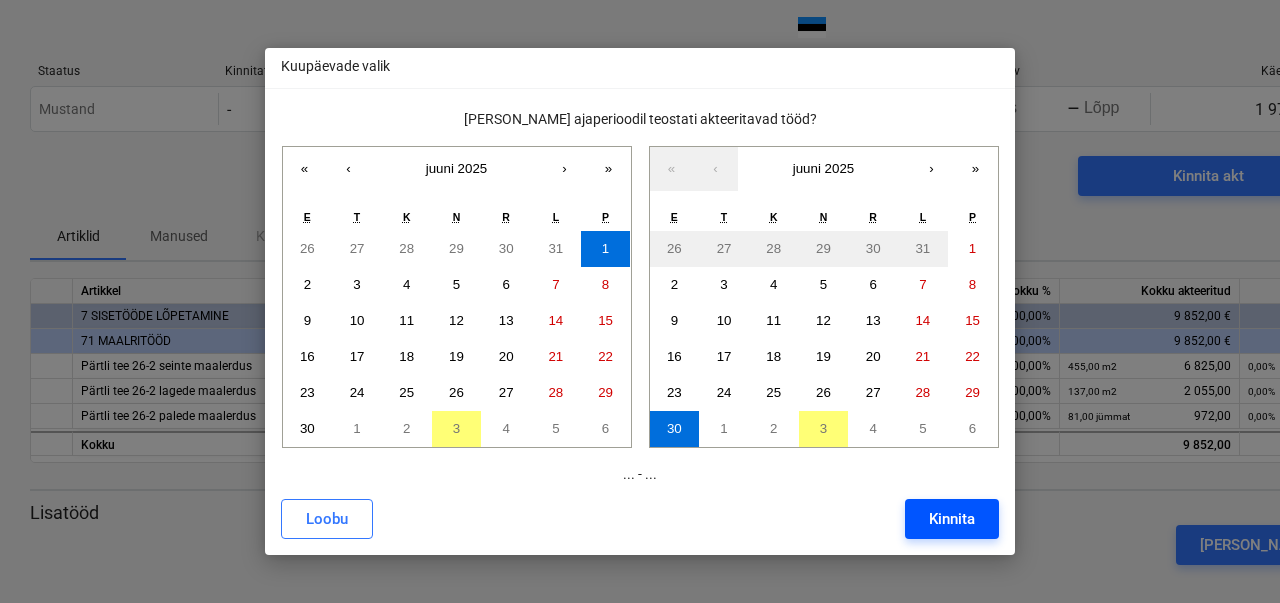 click on "Kinnita" at bounding box center [952, 519] 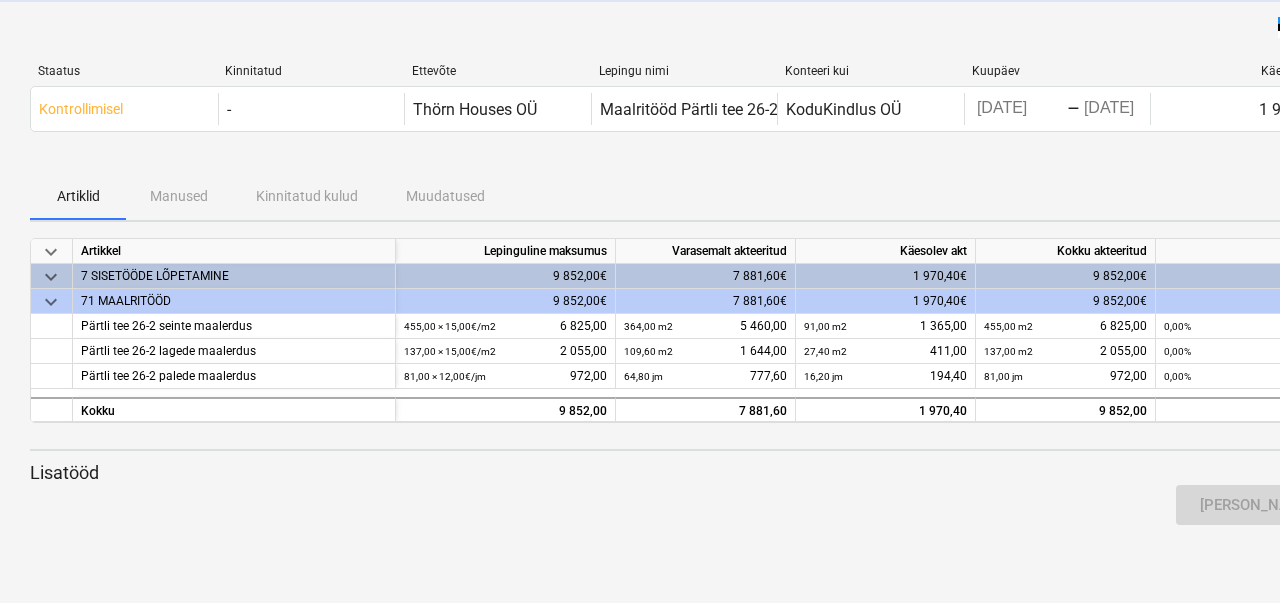 scroll, scrollTop: 0, scrollLeft: 0, axis: both 